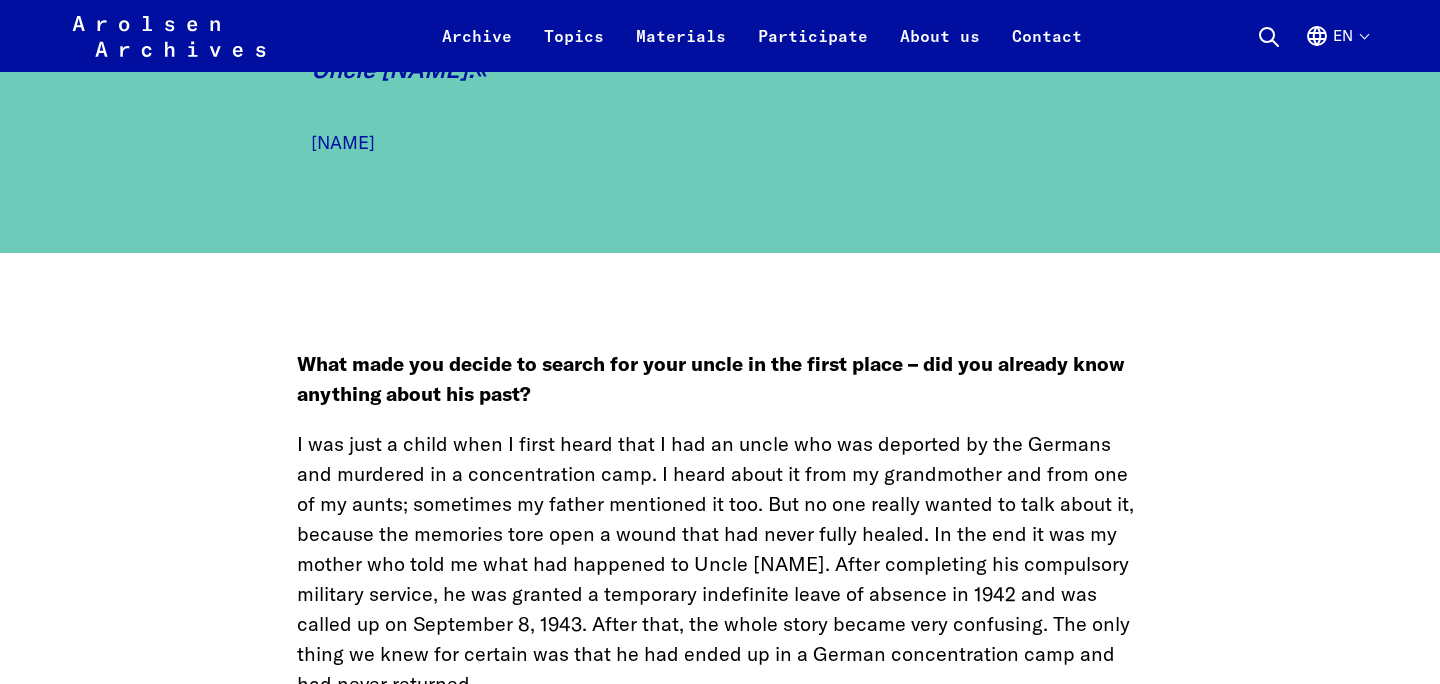 scroll, scrollTop: 2324, scrollLeft: 0, axis: vertical 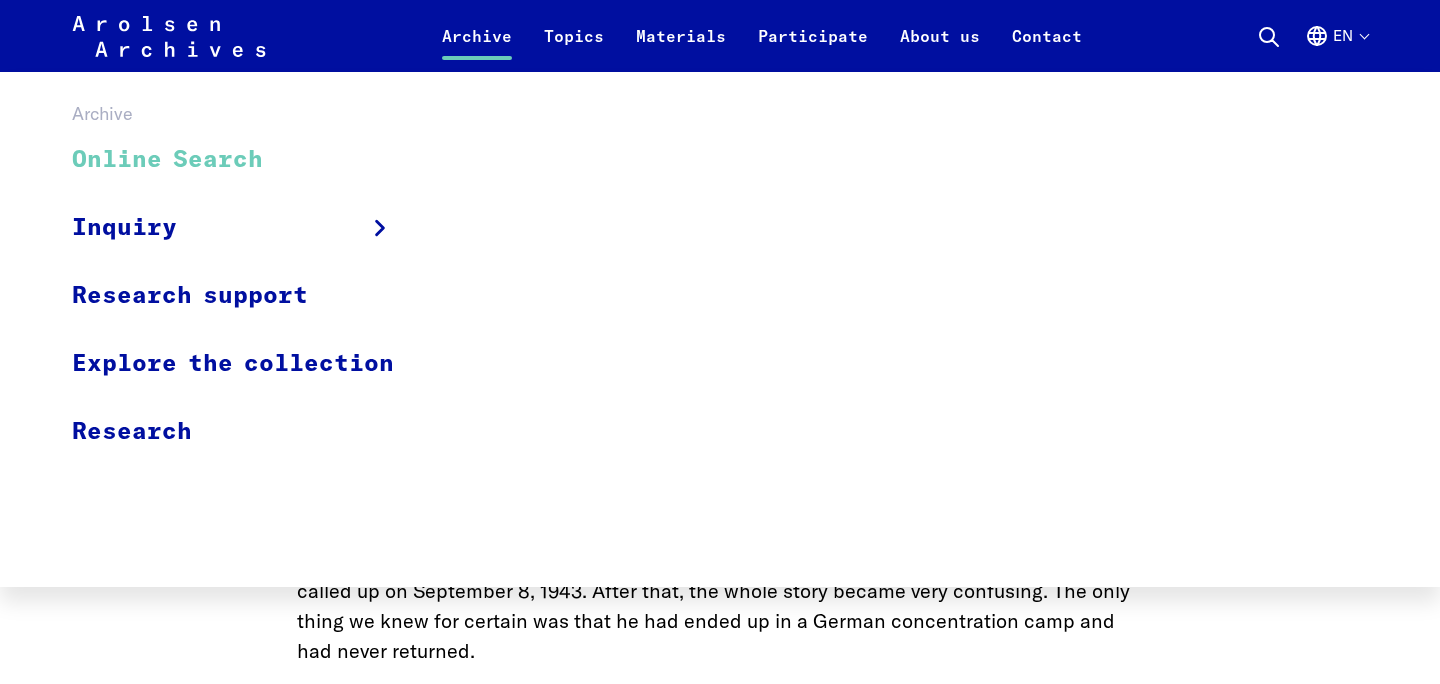 click on "Online Search" at bounding box center (246, 160) 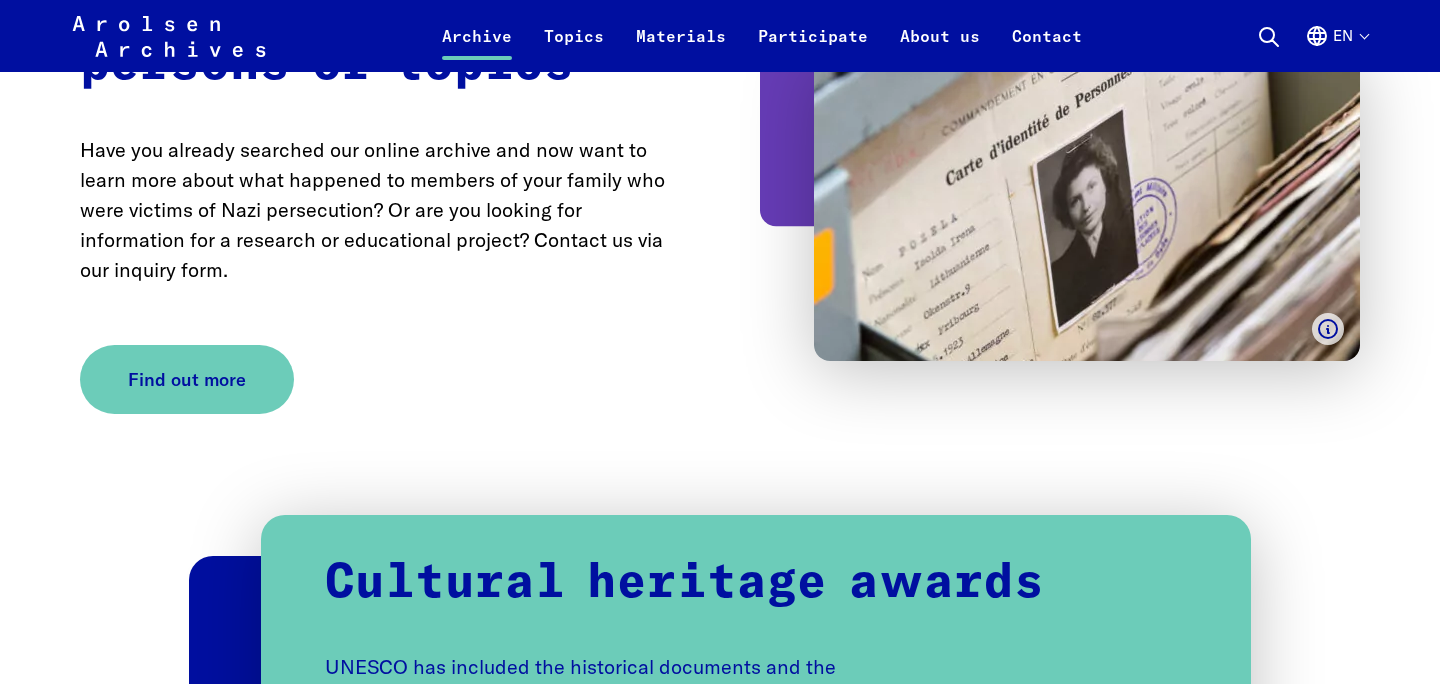 scroll, scrollTop: 3969, scrollLeft: 0, axis: vertical 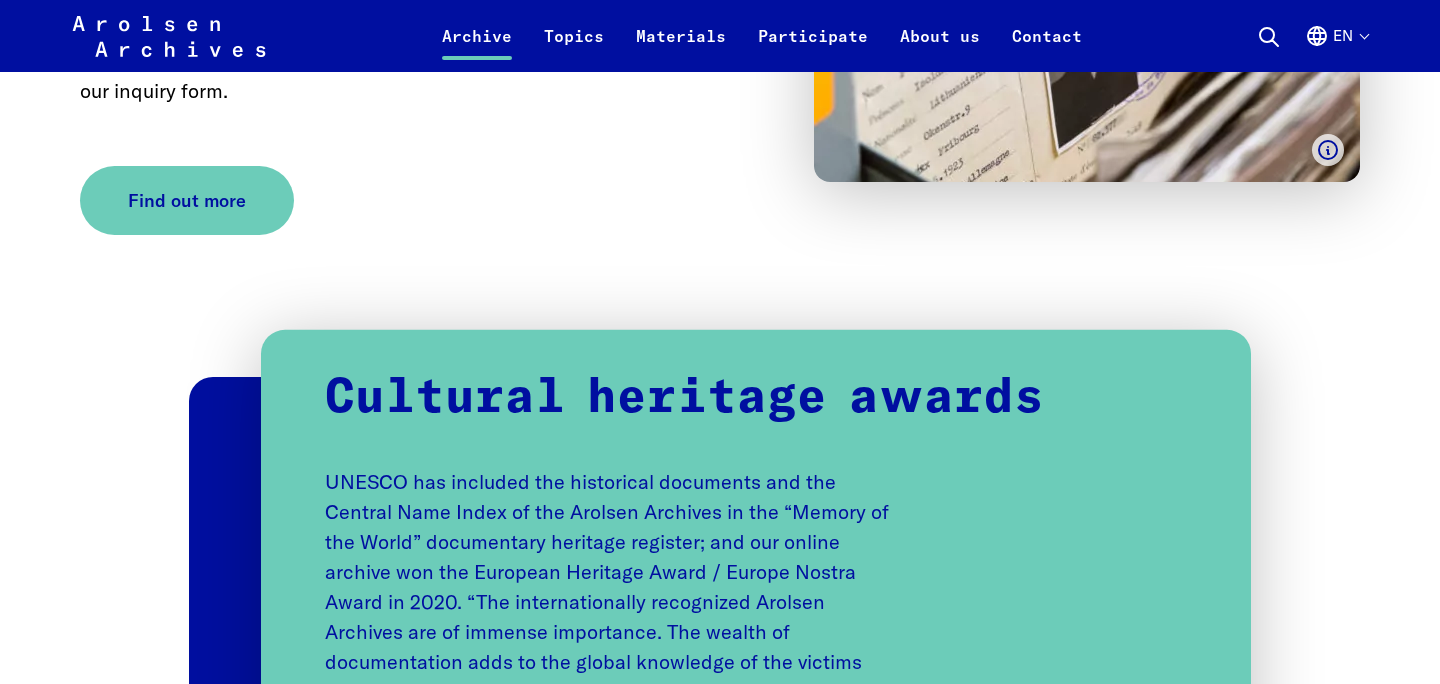 click on "Search           Search this website       Close search              Search this website ...       Search now         Search the content of this website. Click here for the  online archive   Frequently searched:       Online-Archiv       e-Guide       #everynamecounts       #StolenMemory       arolsen school                  en       Language selection       Close language selection              Deutsch           English           Français           Polski           Русский           Español           Italiano           Українська" at bounding box center [1312, 36] 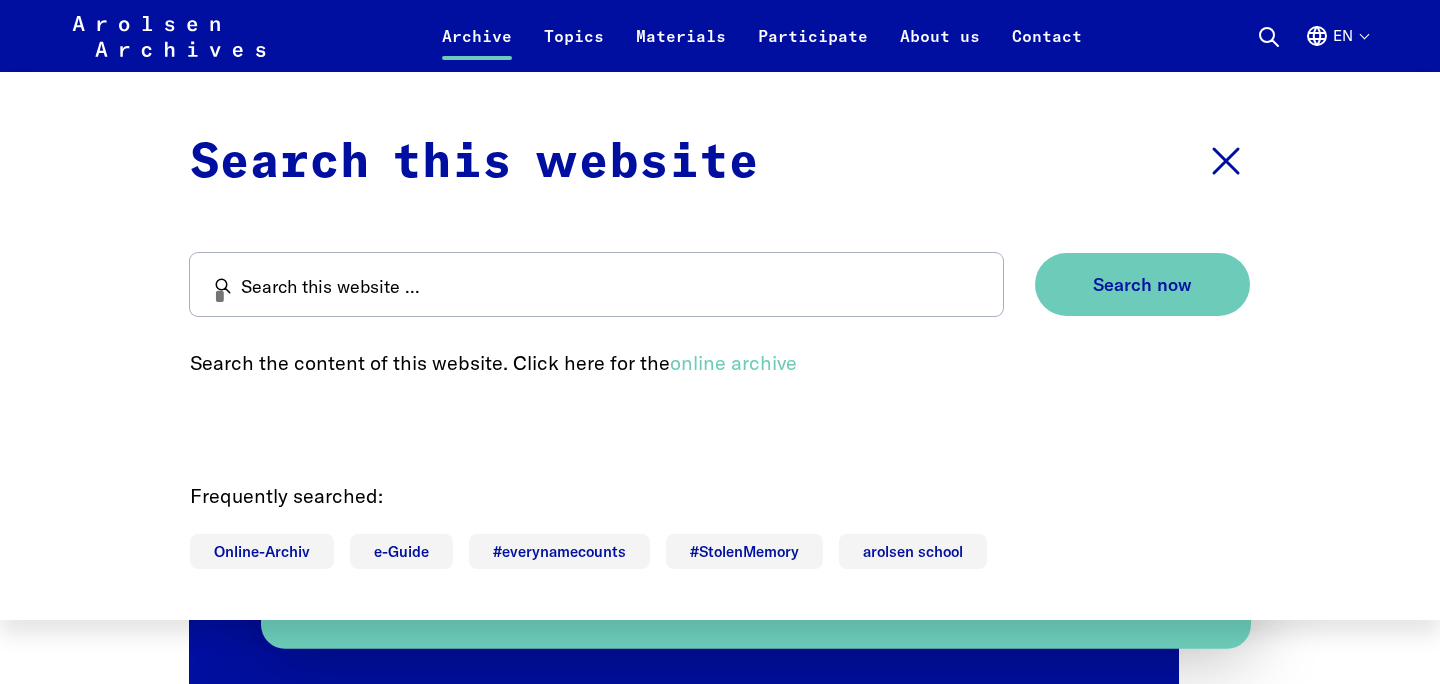 scroll, scrollTop: 4085, scrollLeft: 0, axis: vertical 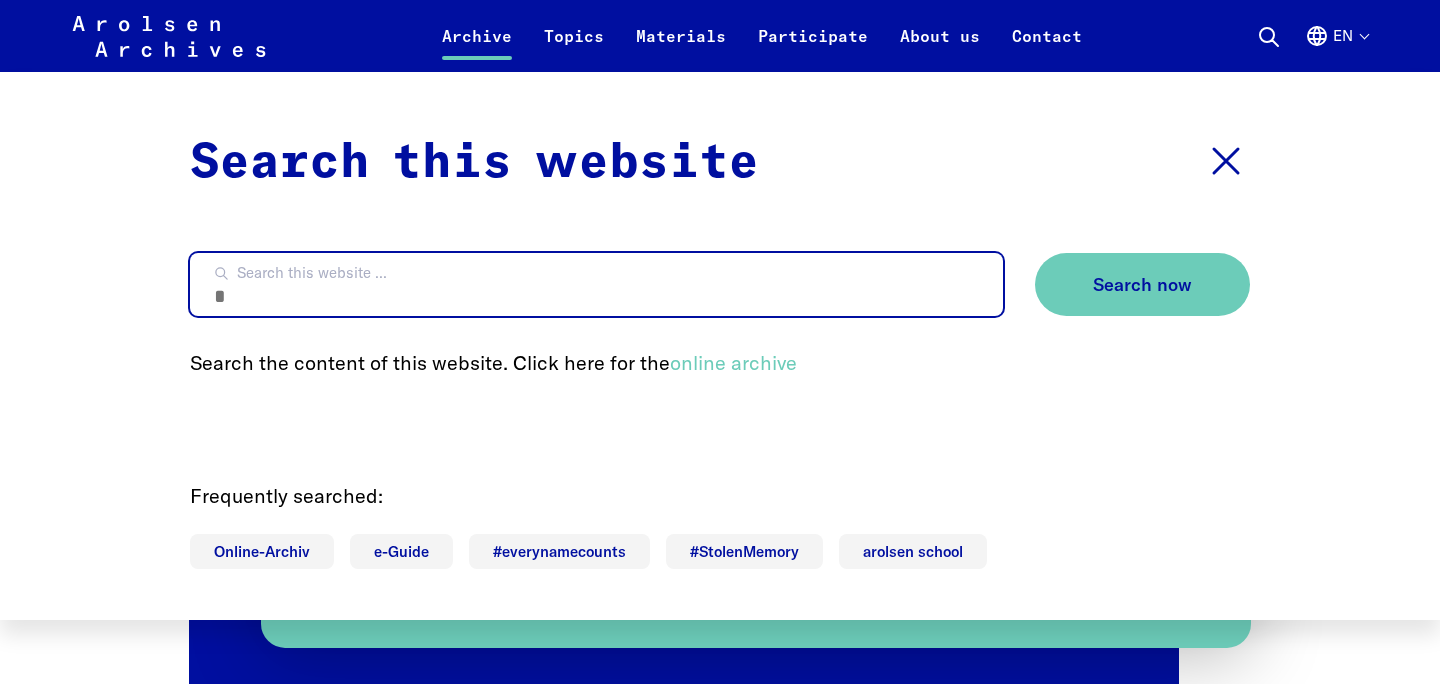 click on "Search this website ..." at bounding box center (596, 284) 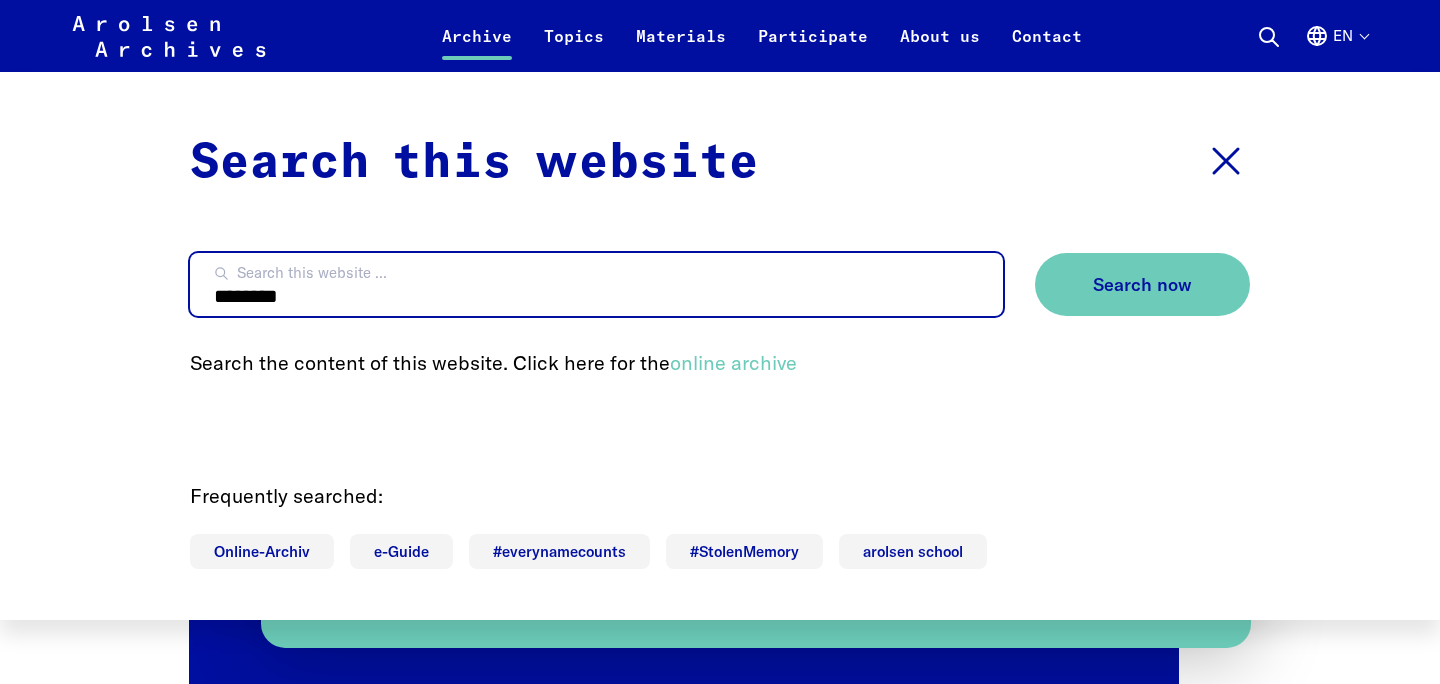 type on "********" 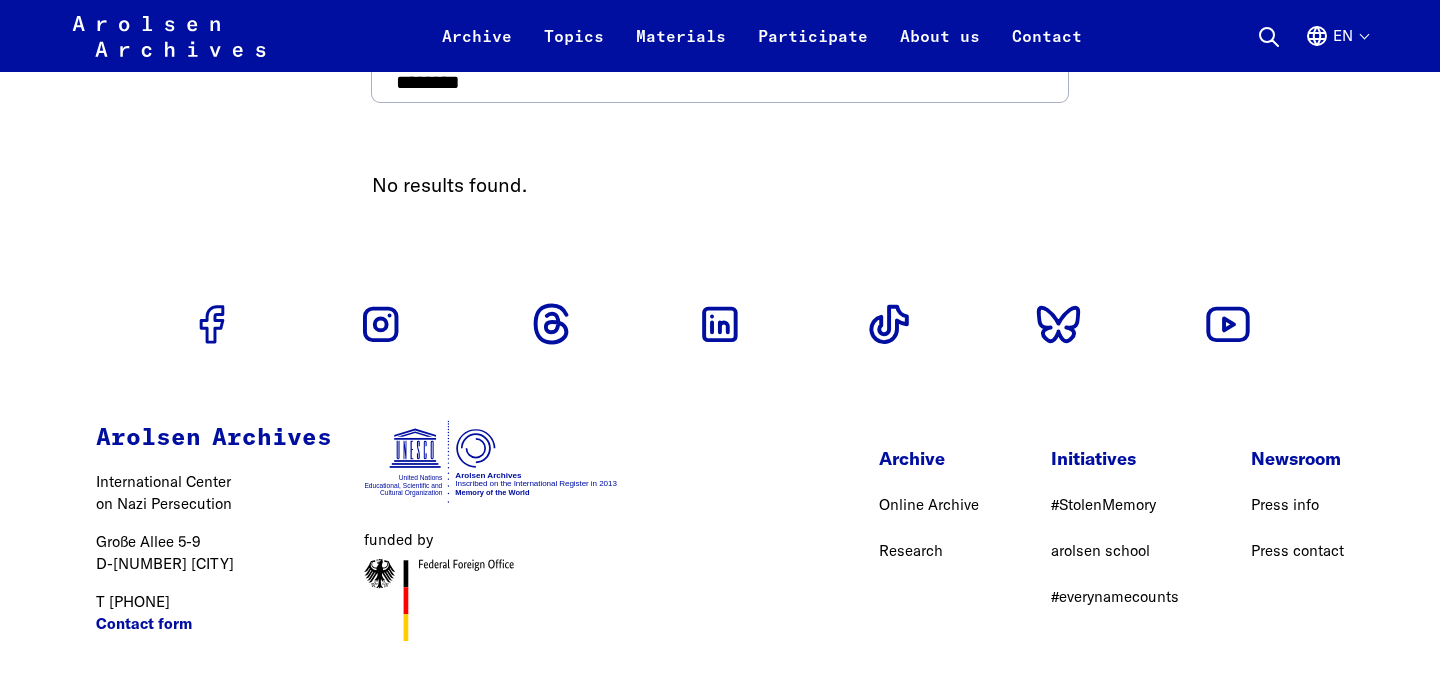 scroll, scrollTop: 269, scrollLeft: 0, axis: vertical 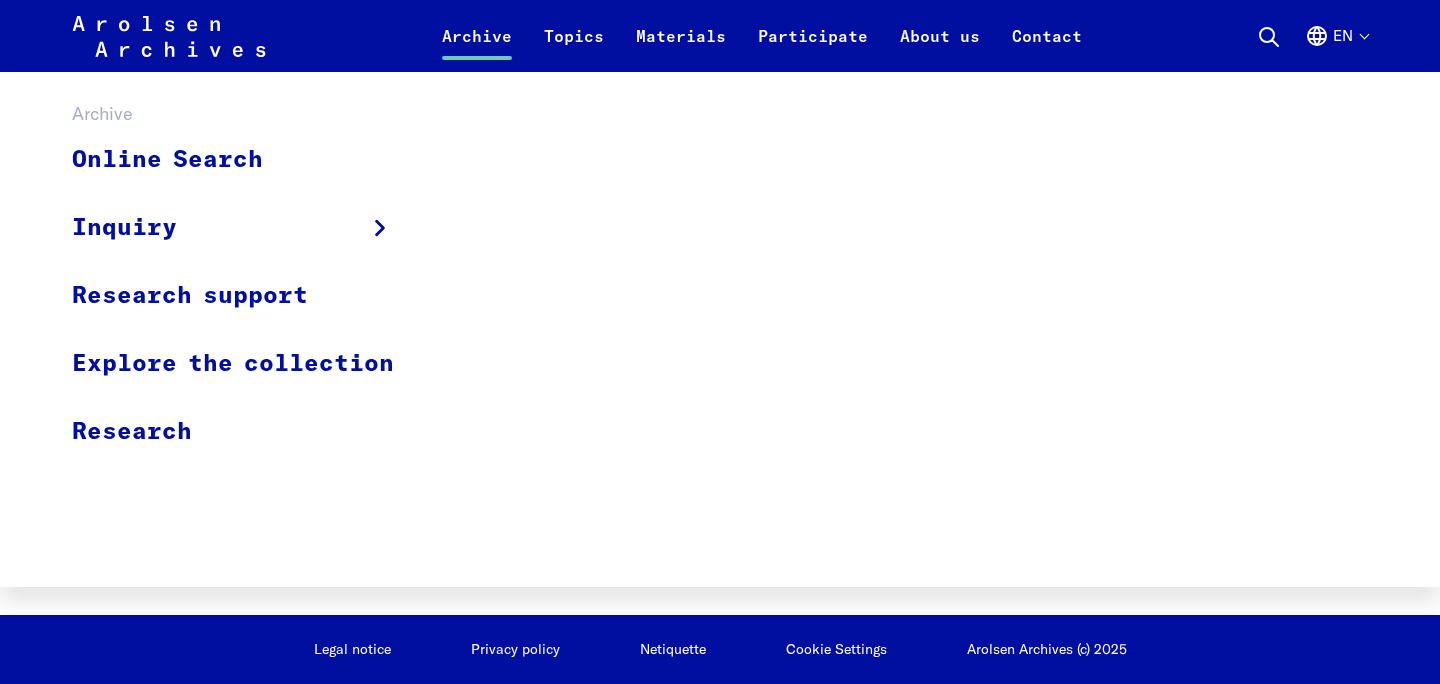 click on "Archive" at bounding box center (477, 48) 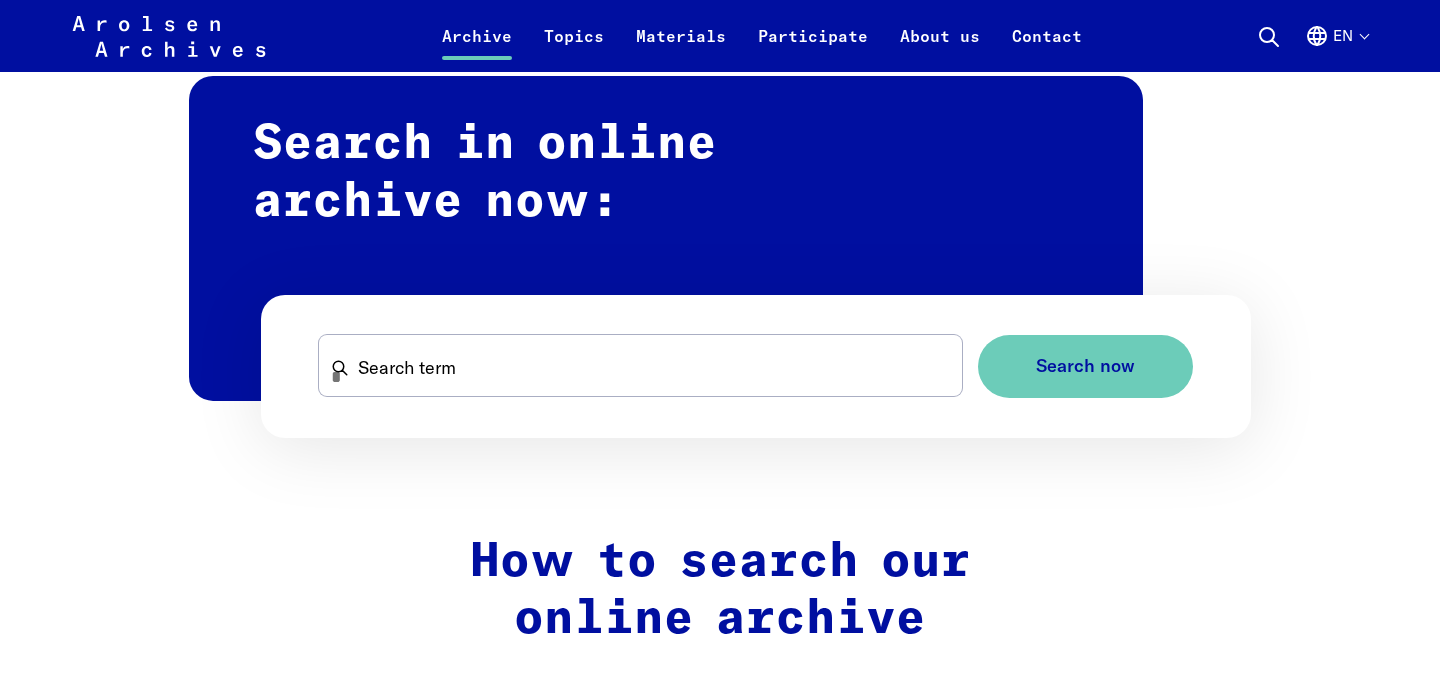 scroll, scrollTop: 1217, scrollLeft: 0, axis: vertical 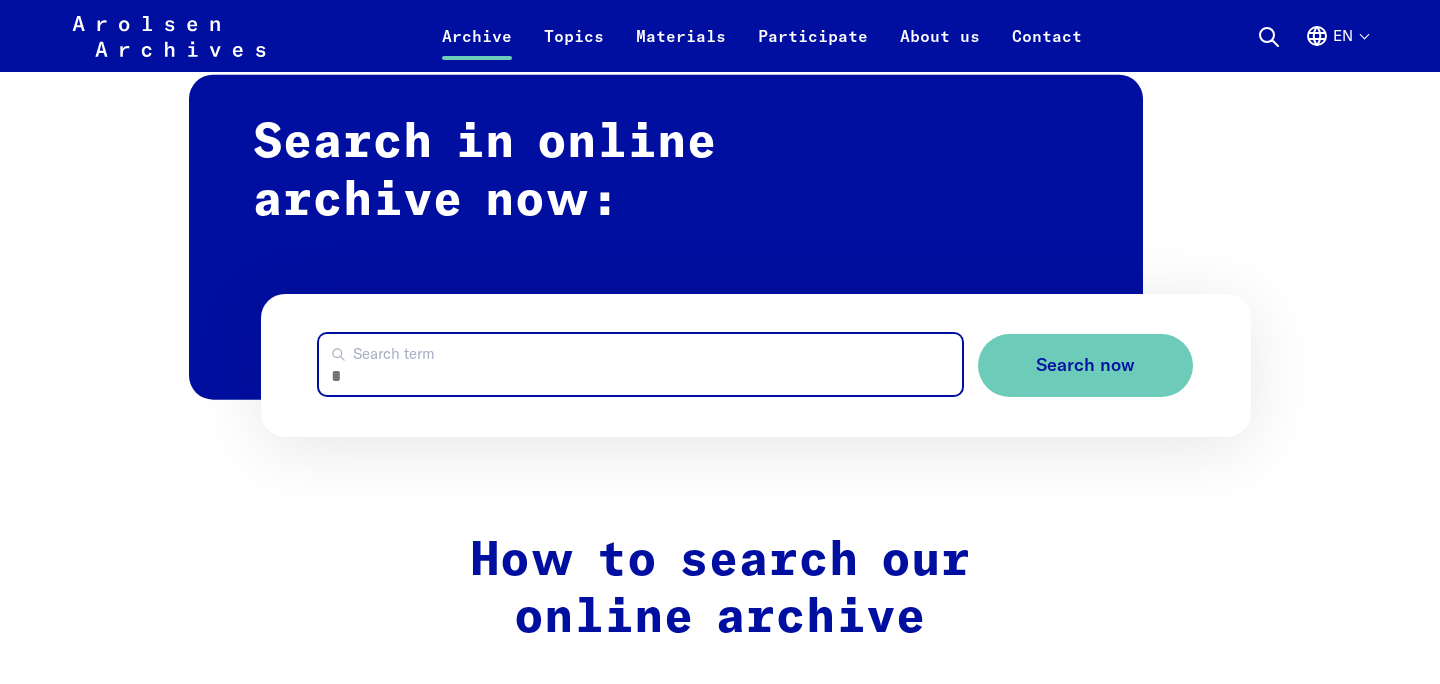 click on "Search term" at bounding box center (641, 364) 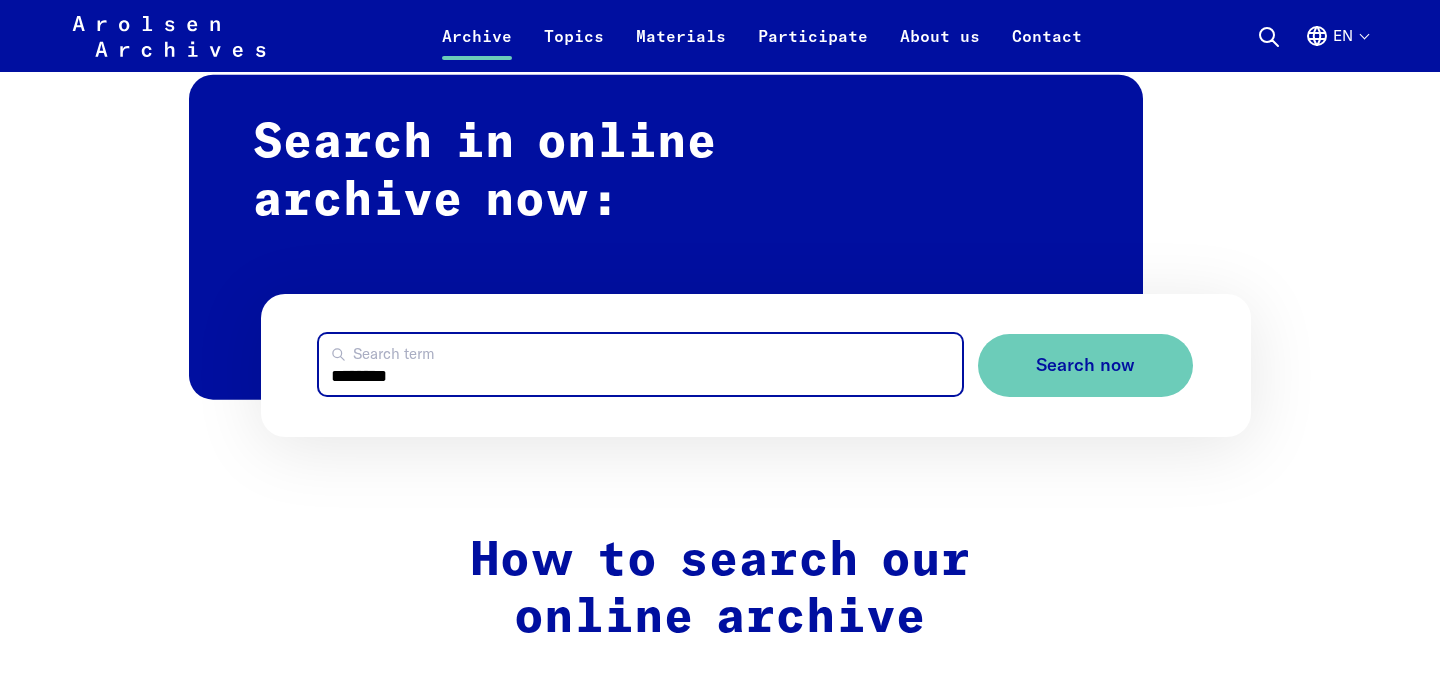 type on "********" 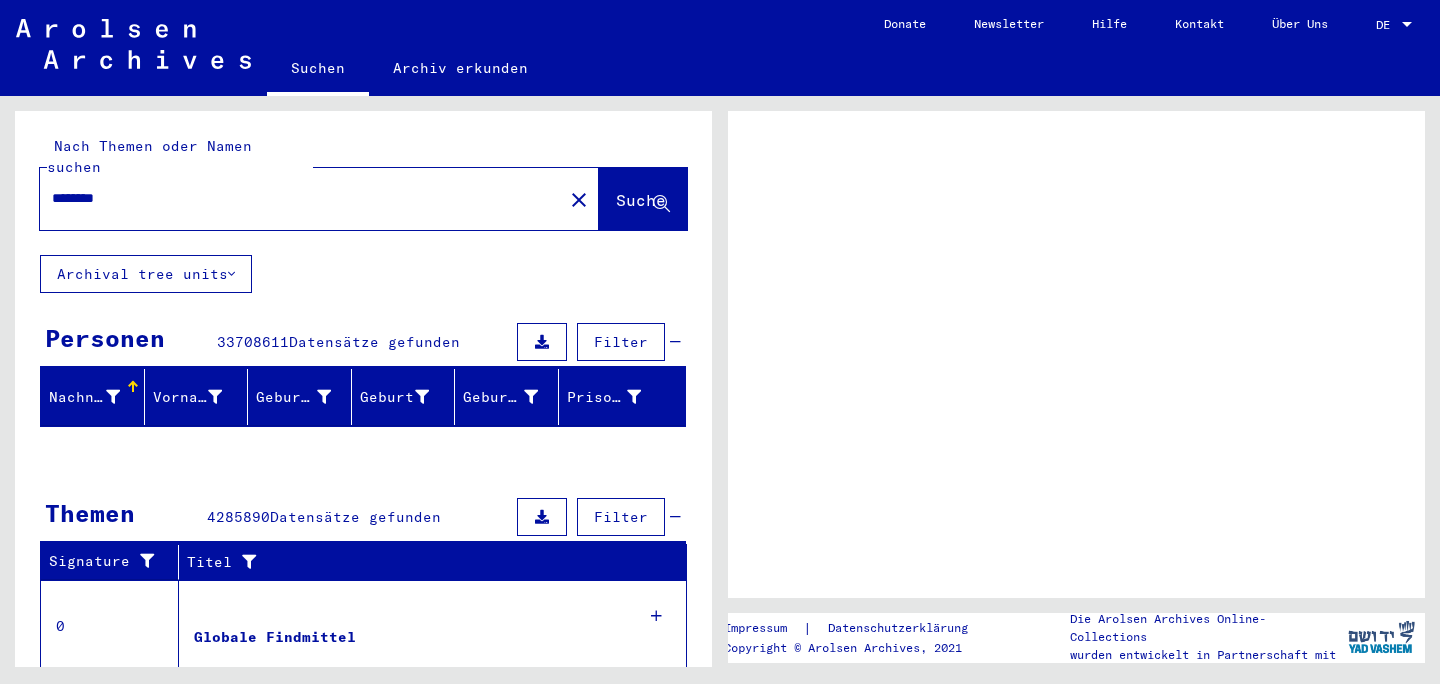 scroll, scrollTop: 0, scrollLeft: 0, axis: both 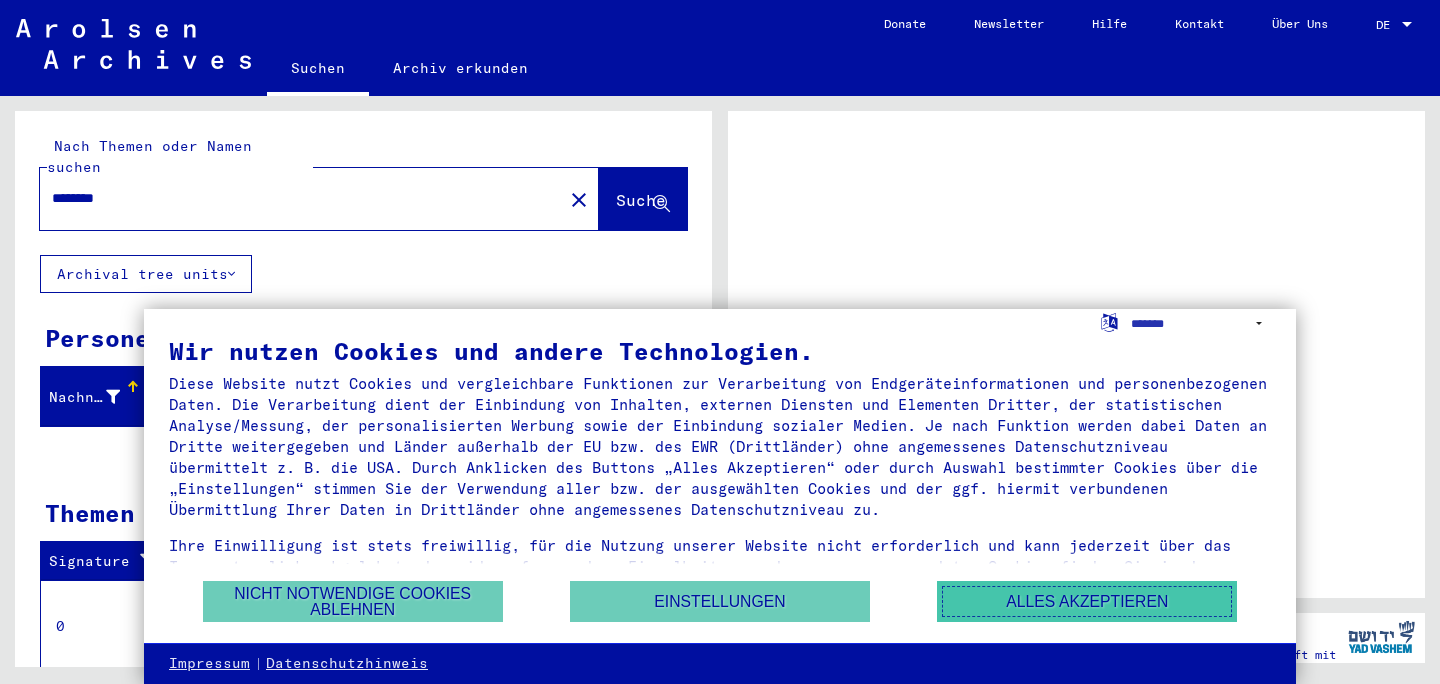 click on "Alles akzeptieren" at bounding box center (1087, 601) 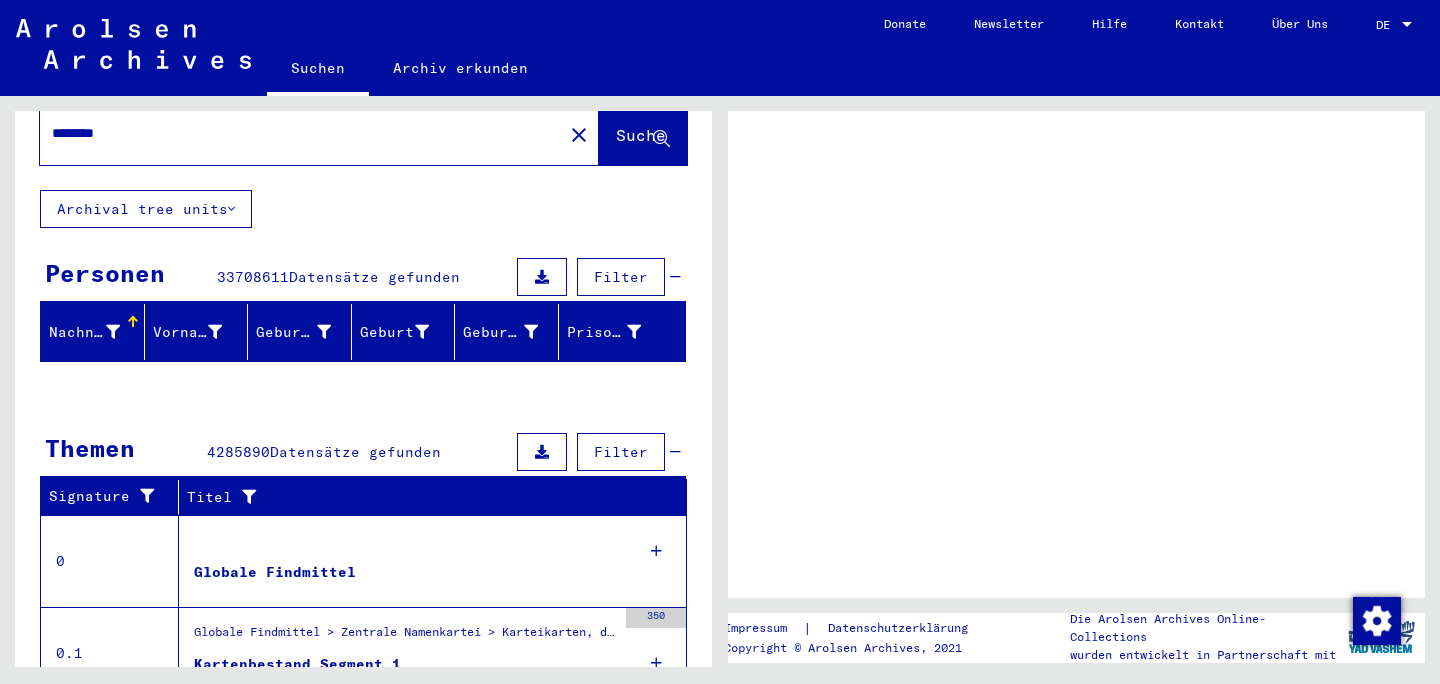 scroll, scrollTop: 0, scrollLeft: 0, axis: both 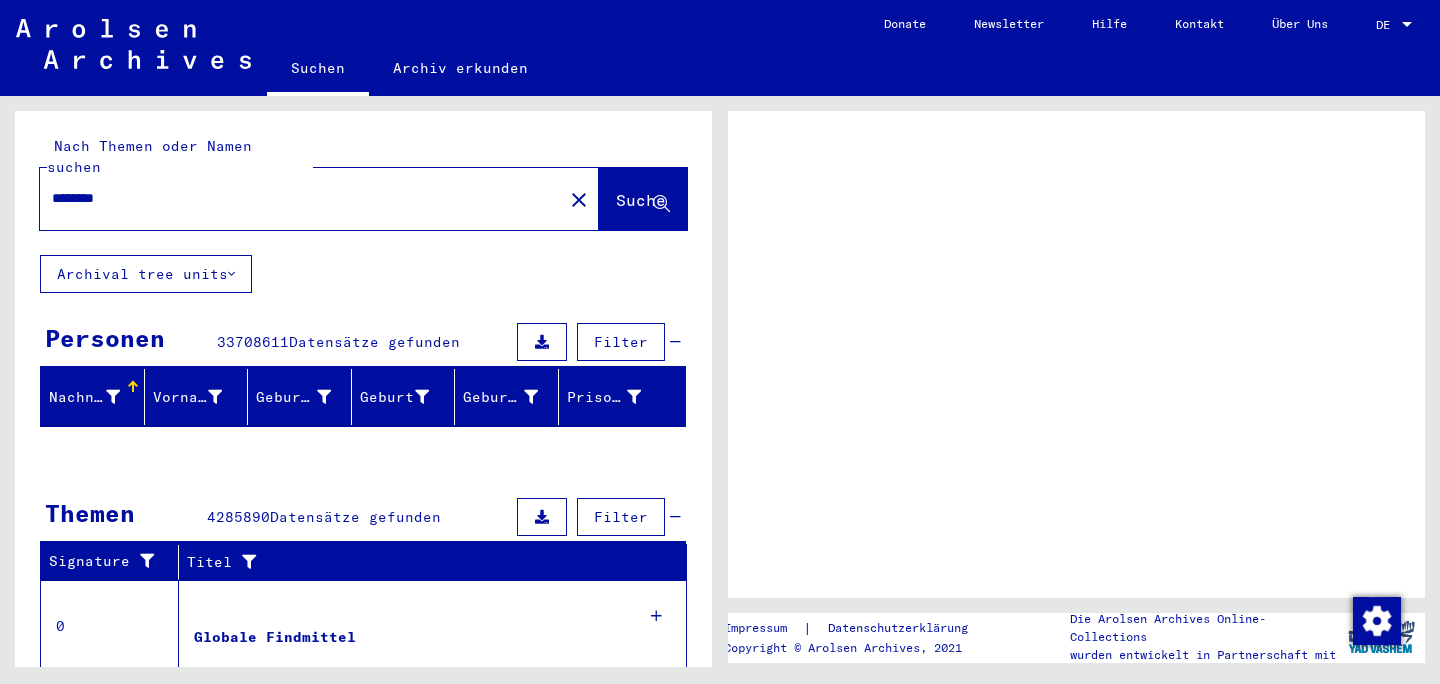click on "Suche" 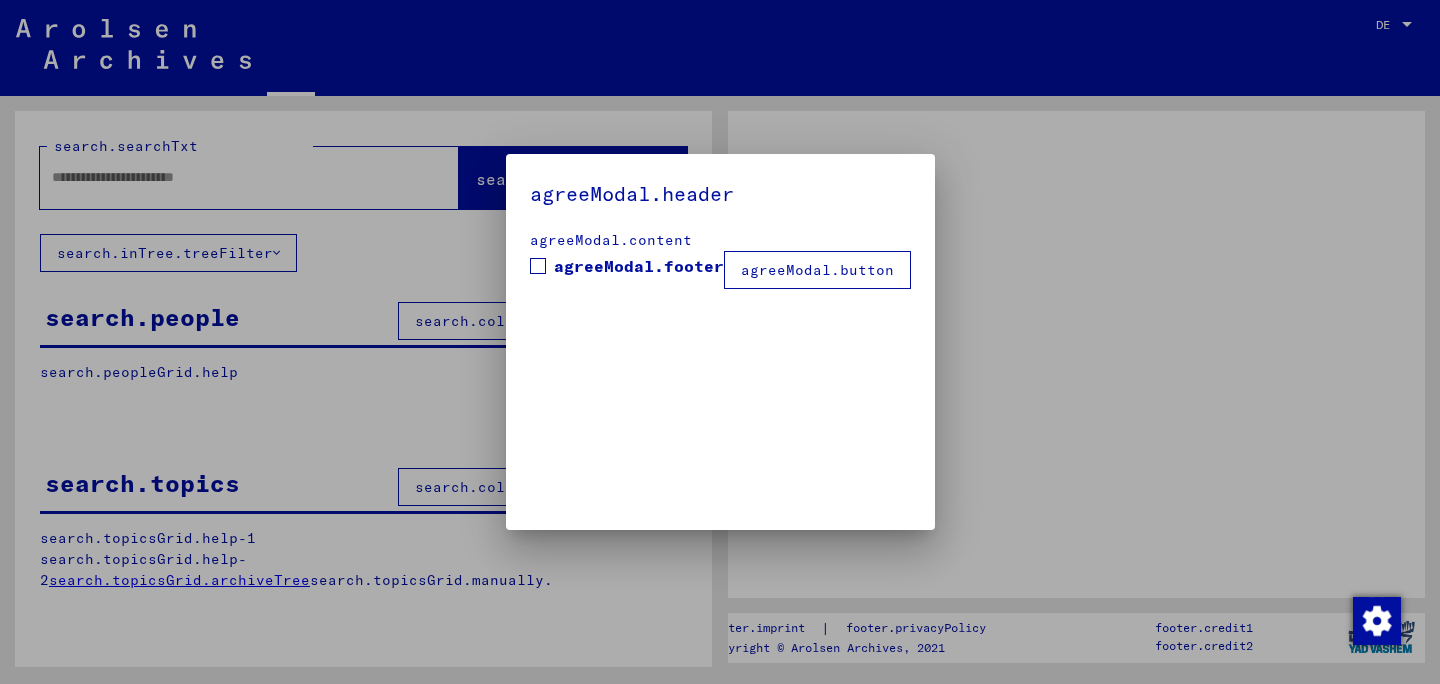 type on "********" 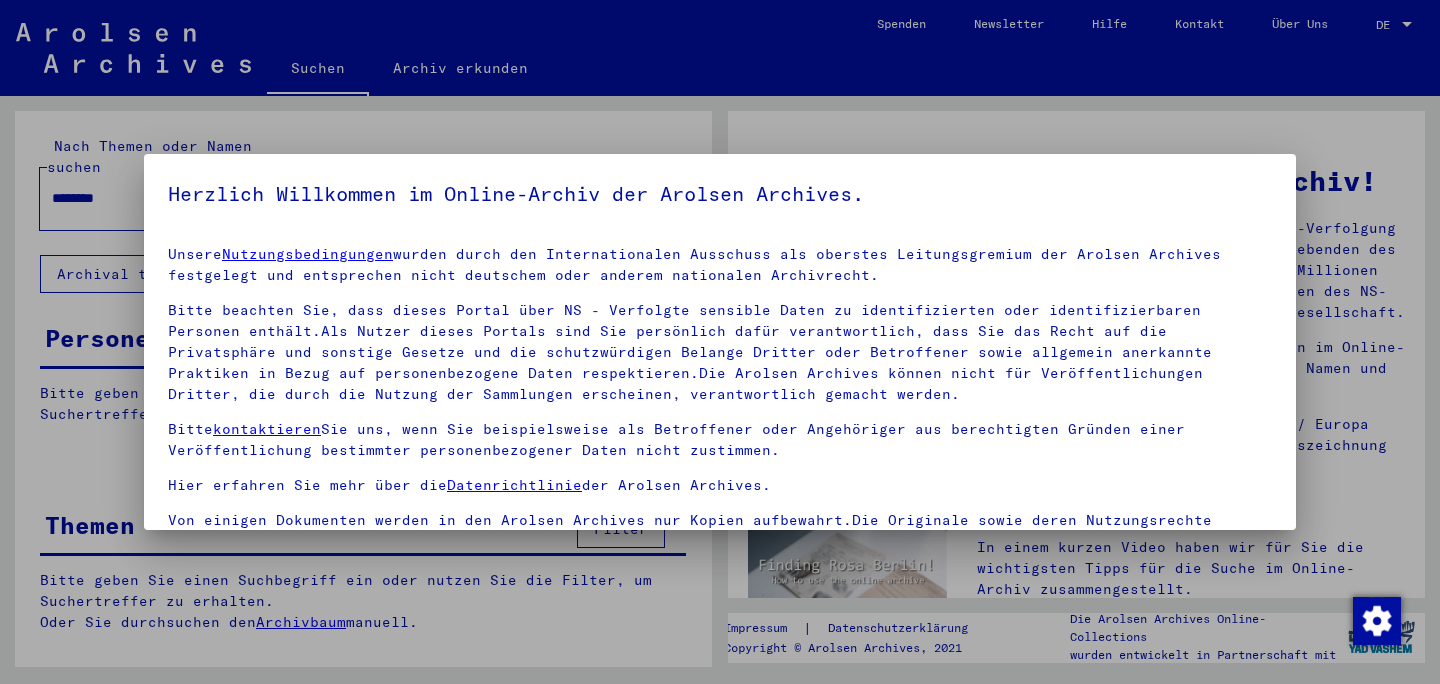 click on "Nutzungsbedingungen" at bounding box center [307, 254] 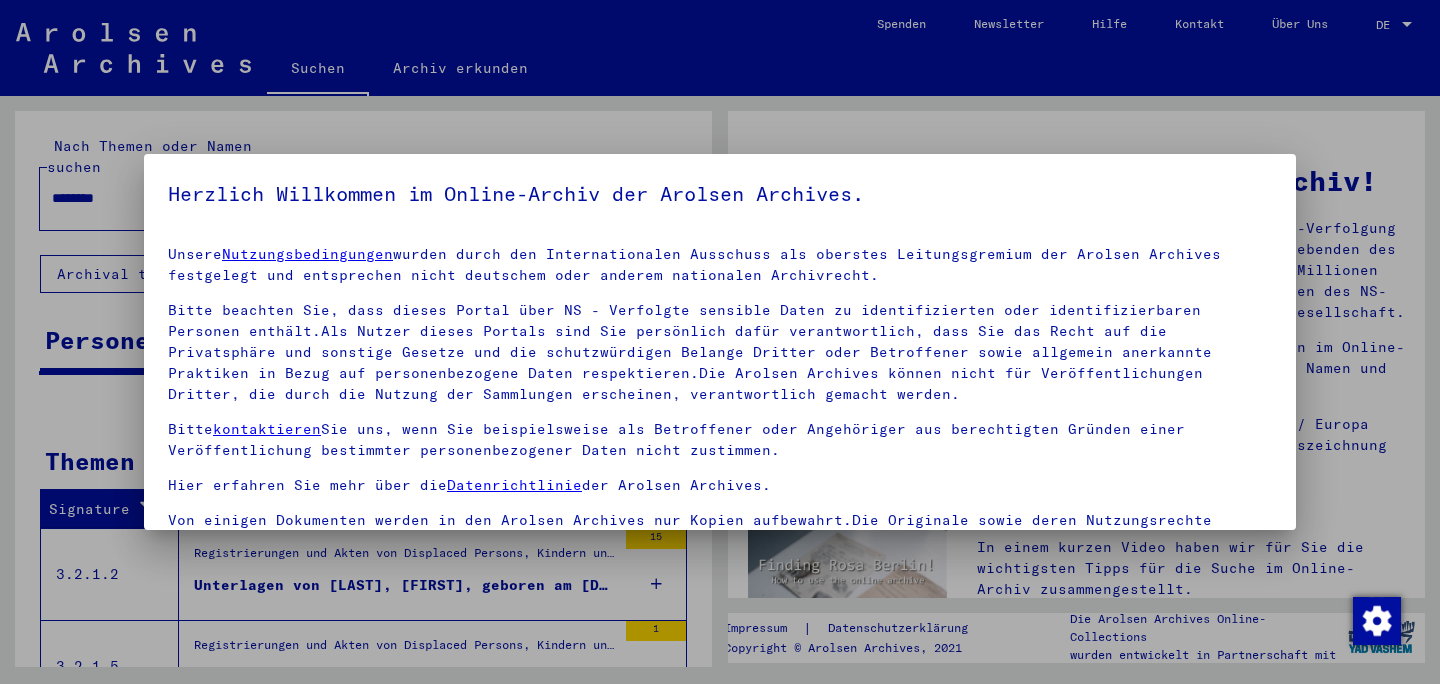 scroll, scrollTop: 35, scrollLeft: 0, axis: vertical 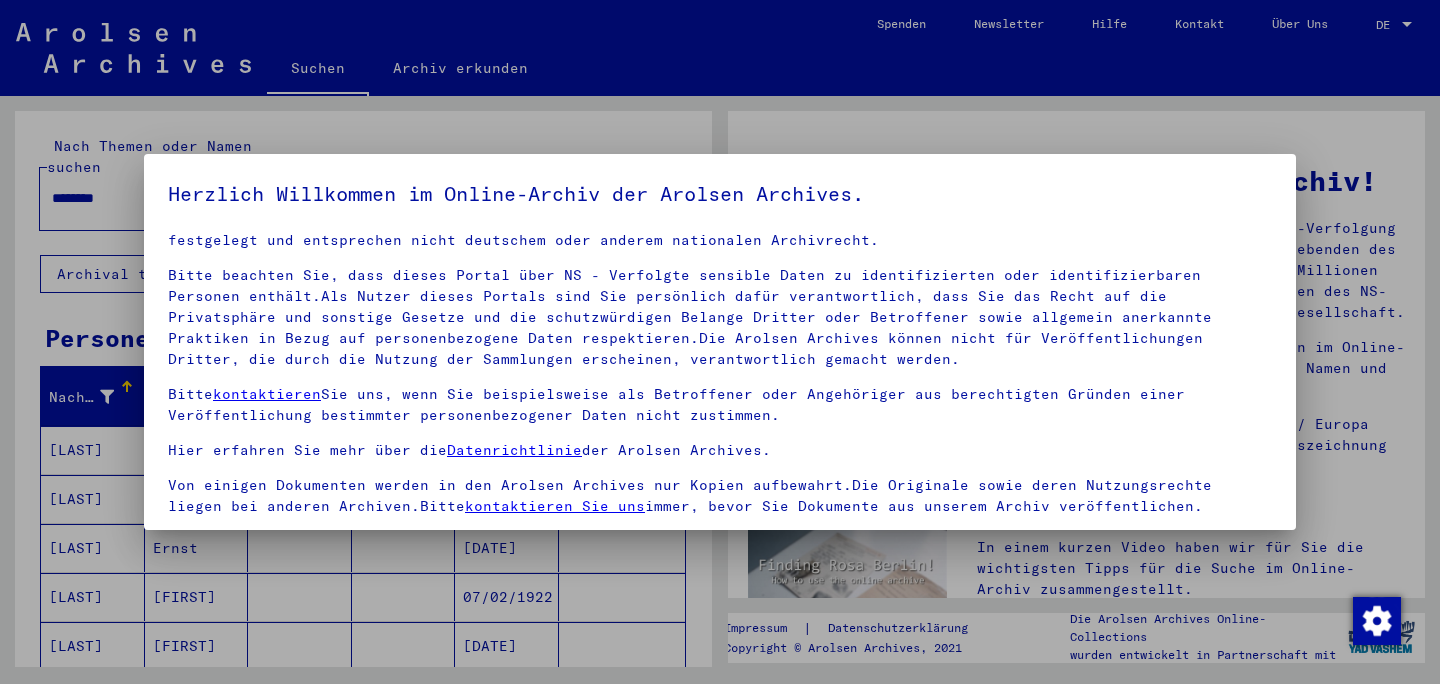 click on "Von einigen Dokumenten werden in den Arolsen Archives nur Kopien aufbewahrt.Die Originale sowie deren Nutzungsrechte liegen bei anderen Archiven.Bitte  kontaktieren Sie uns  immer, bevor Sie Dokumente aus unserem Archiv veröffentlichen." at bounding box center (720, 496) 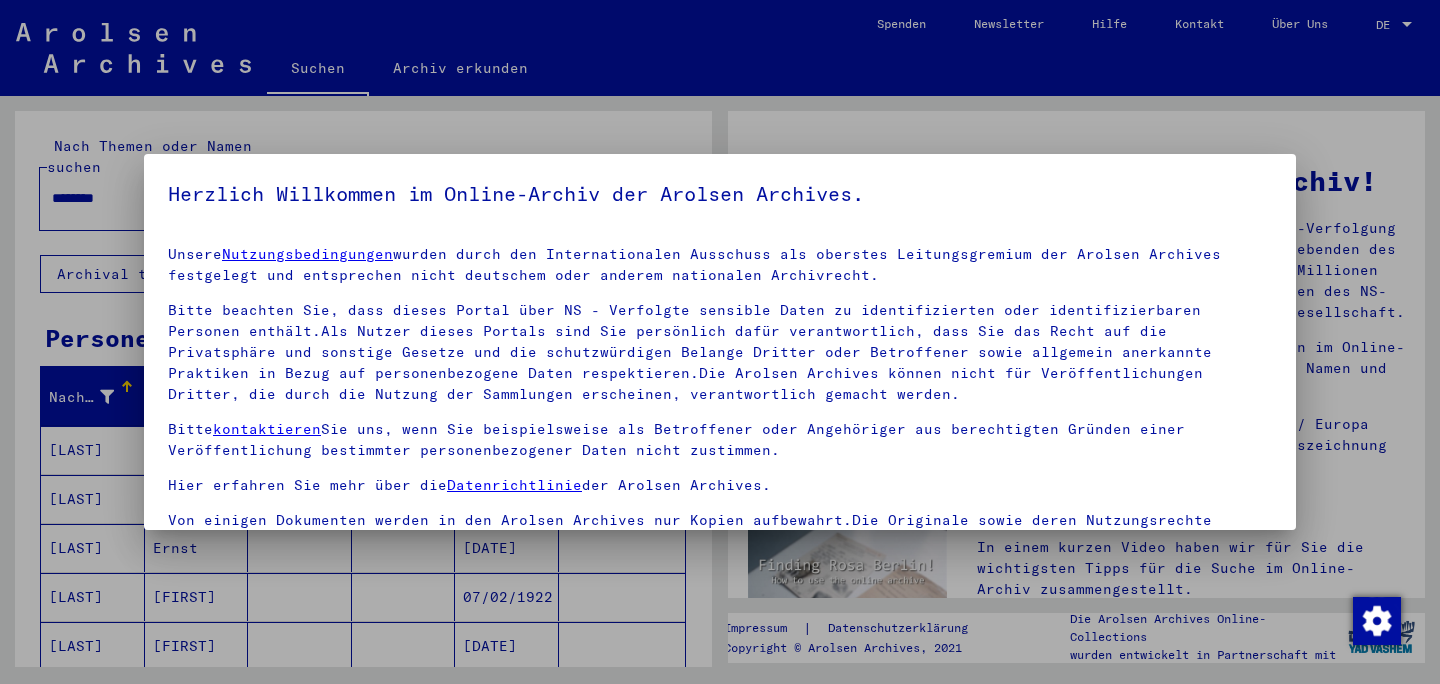 scroll, scrollTop: 4, scrollLeft: 0, axis: vertical 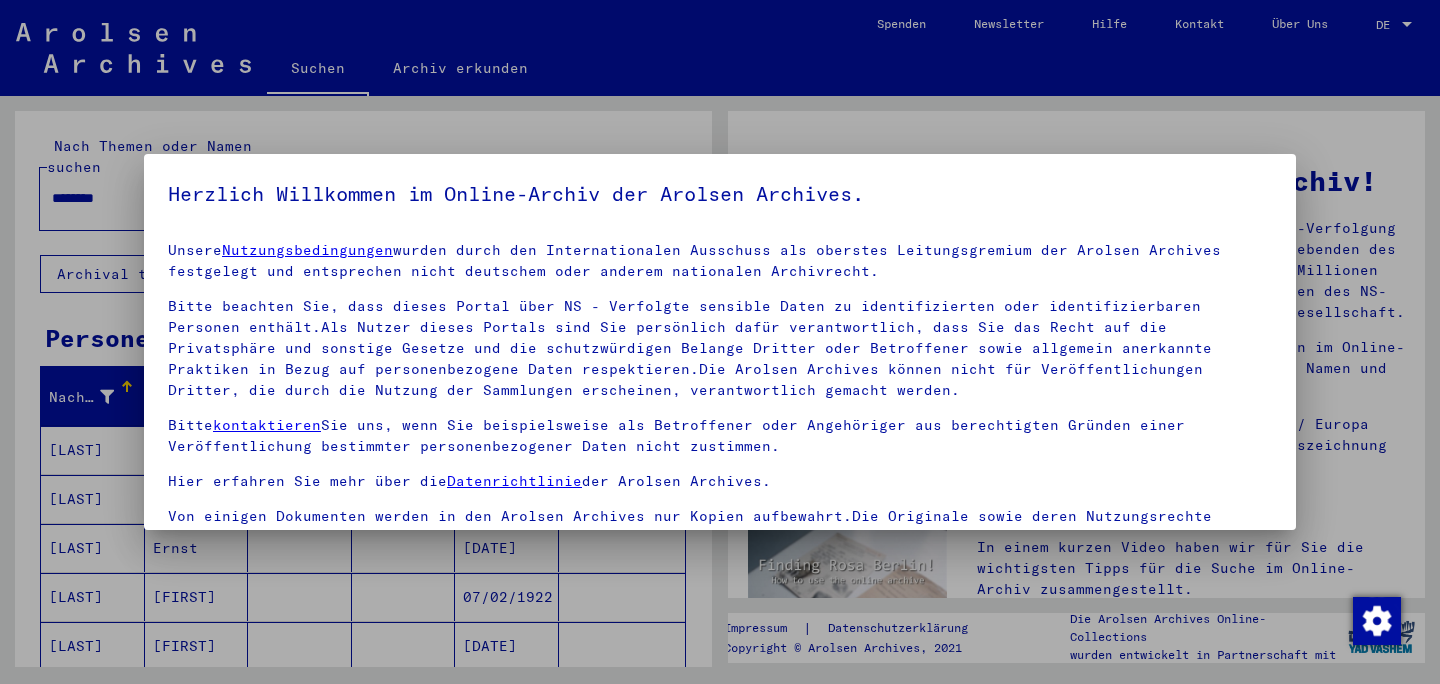 click on "Unsere  Nutzungsbedingungen  wurden durch den Internationalen Ausschuss als oberstes Leitungsgremium der Arolsen Archives festgelegt und entsprechen nicht deutschem oder anderem nationalen Archivrecht. Bitte beachten Sie, dass dieses Portal über NS - Verfolgte sensible Daten zu identifizierten oder identifizierbaren Personen enthält.Als Nutzer dieses Portals sind Sie persönlich dafür verantwortlich, dass Sie das Recht auf die Privatsphäre und sonstige Gesetze und die schutzwürdigen Belange Dritter oder Betroffener sowie allgemein anerkannte Praktiken in Bezug auf personenbezogene Daten respektieren.Die Arolsen Archives können nicht für Veröffentlichungen Dritter, die durch die Nutzung der Sammlungen erscheinen, verantwortlich gemacht werden. Bitte  kontaktieren  Sie uns, wenn Sie beispielsweise als Betroffener oder Angehöriger aus berechtigten Gründen einer Veröffentlichung bestimmter personenbezogener Daten nicht zustimmen. Hier erfahren Sie mehr über die  Datenrichtlinie  der Arolsen Archives." at bounding box center [720, 452] 